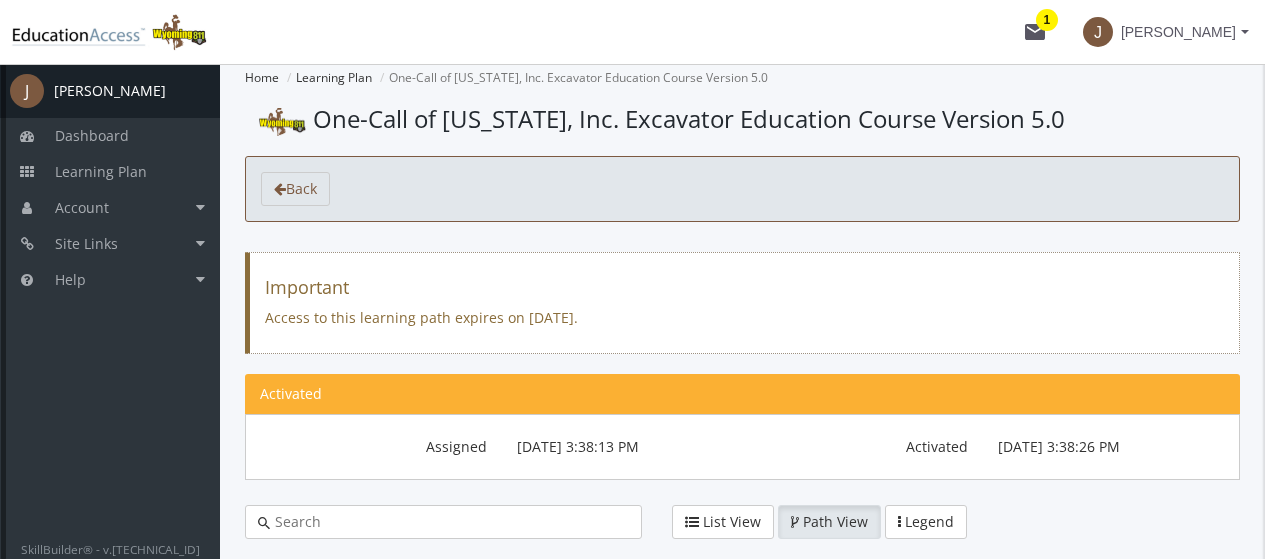 scroll, scrollTop: 0, scrollLeft: 0, axis: both 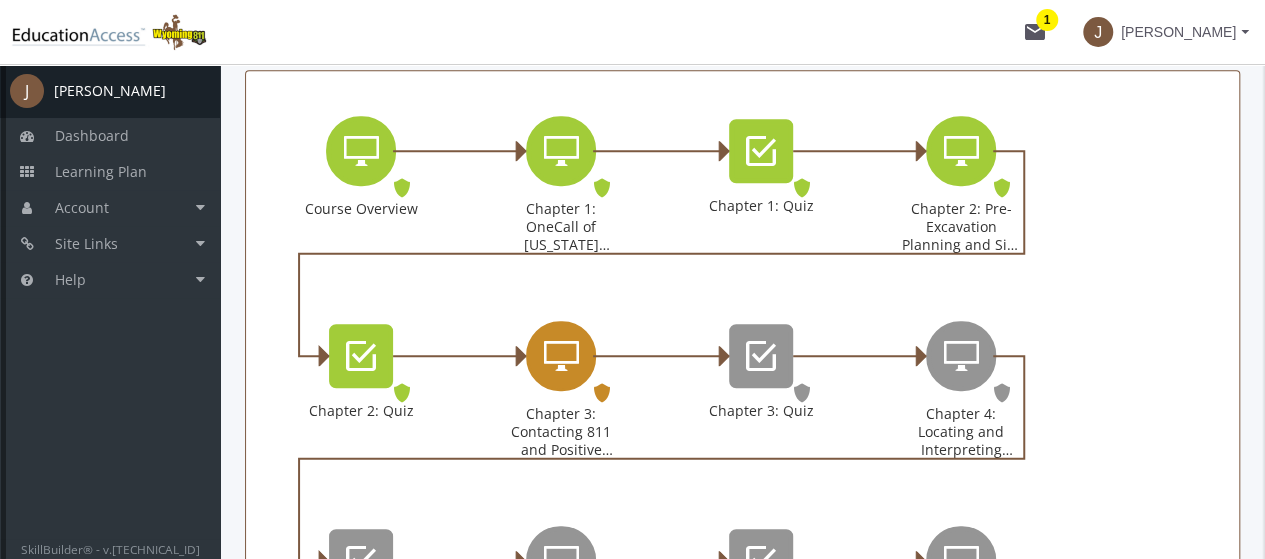 click at bounding box center [561, 356] 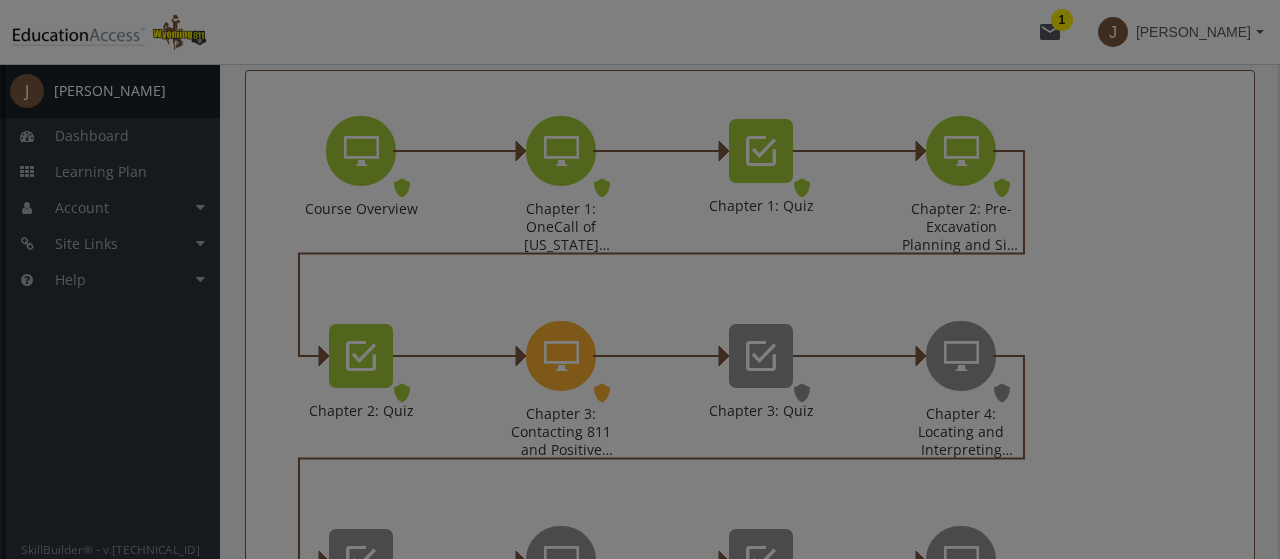 click at bounding box center (640, 279) 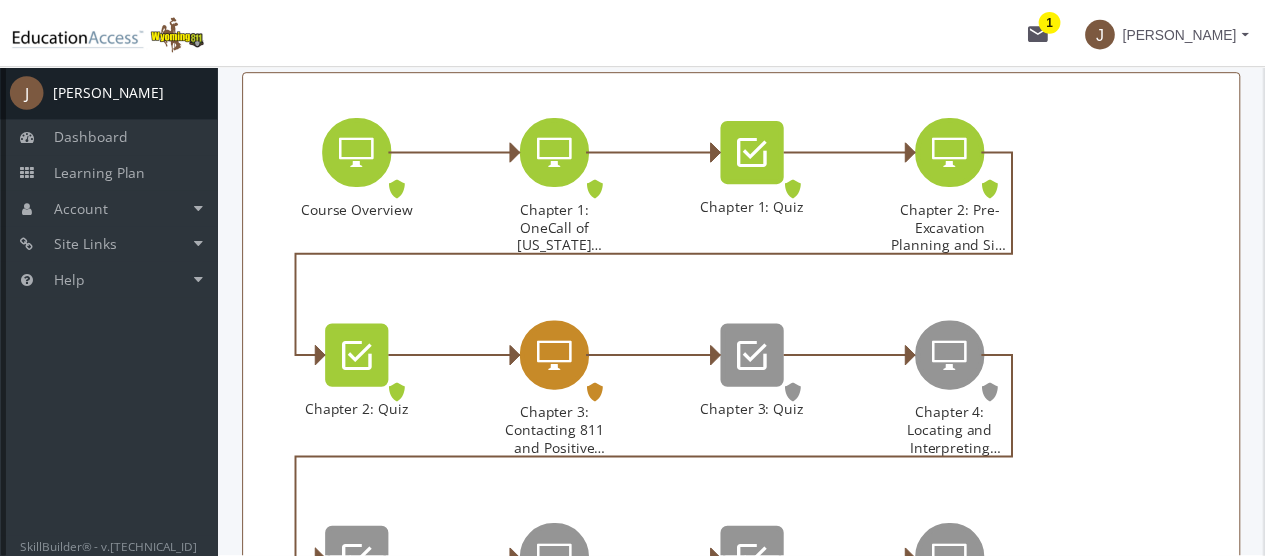 scroll, scrollTop: 0, scrollLeft: 0, axis: both 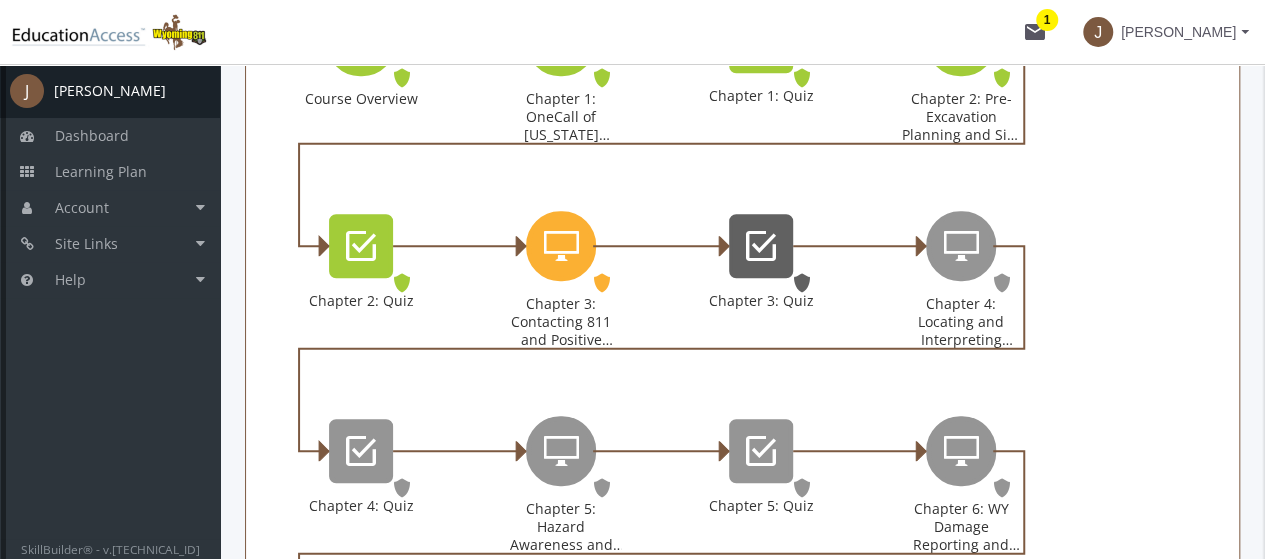 click at bounding box center [761, 246] 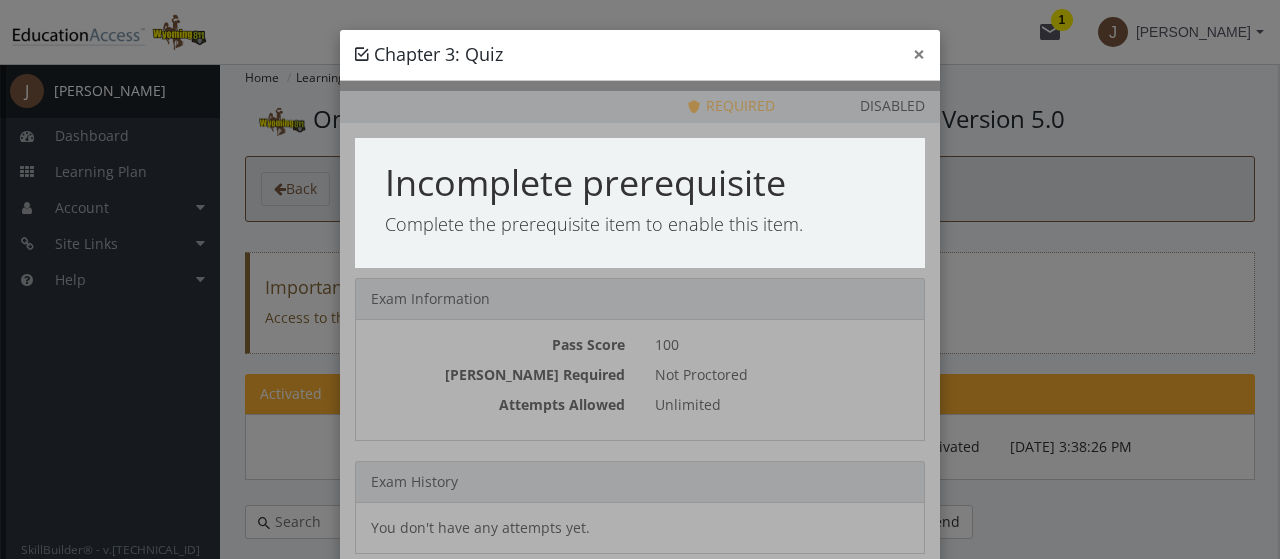 click on "×" at bounding box center [919, 54] 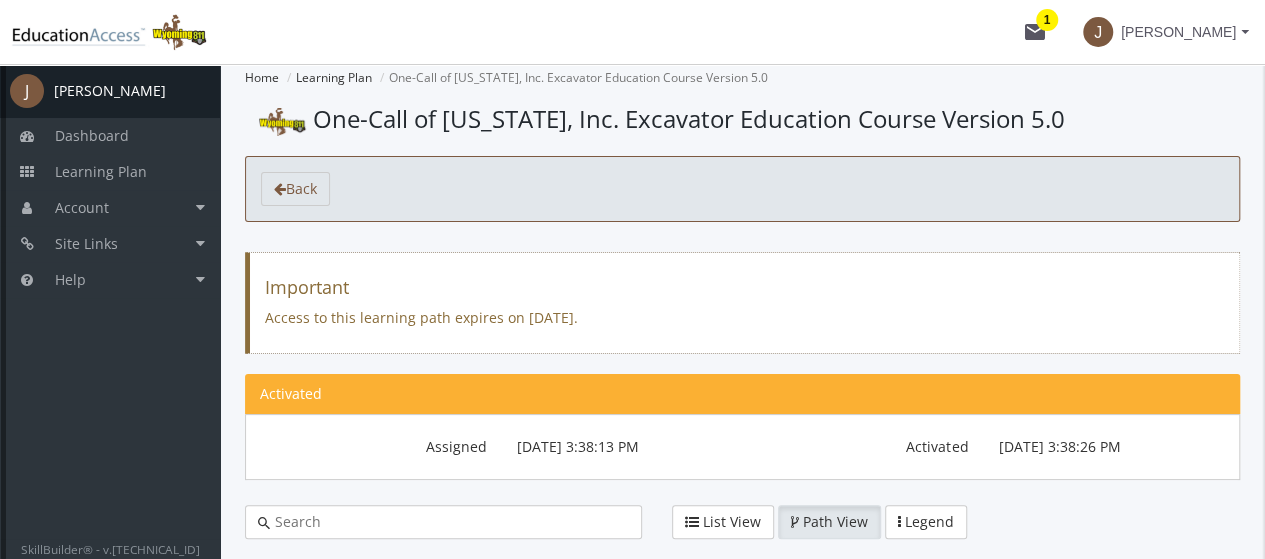 scroll, scrollTop: 599, scrollLeft: 0, axis: vertical 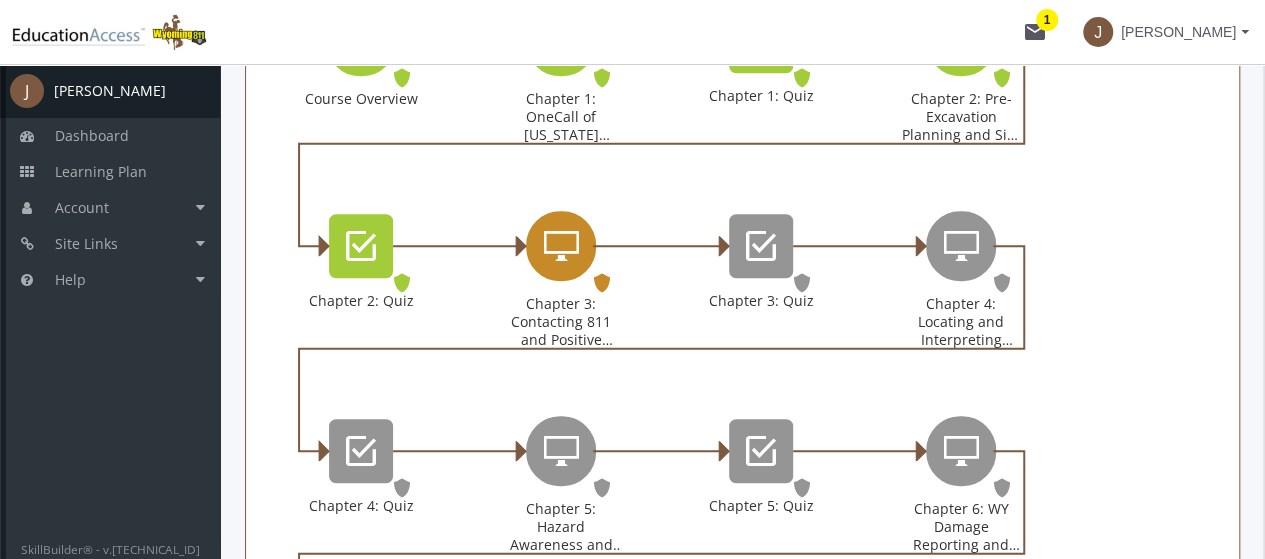 click at bounding box center [561, 246] 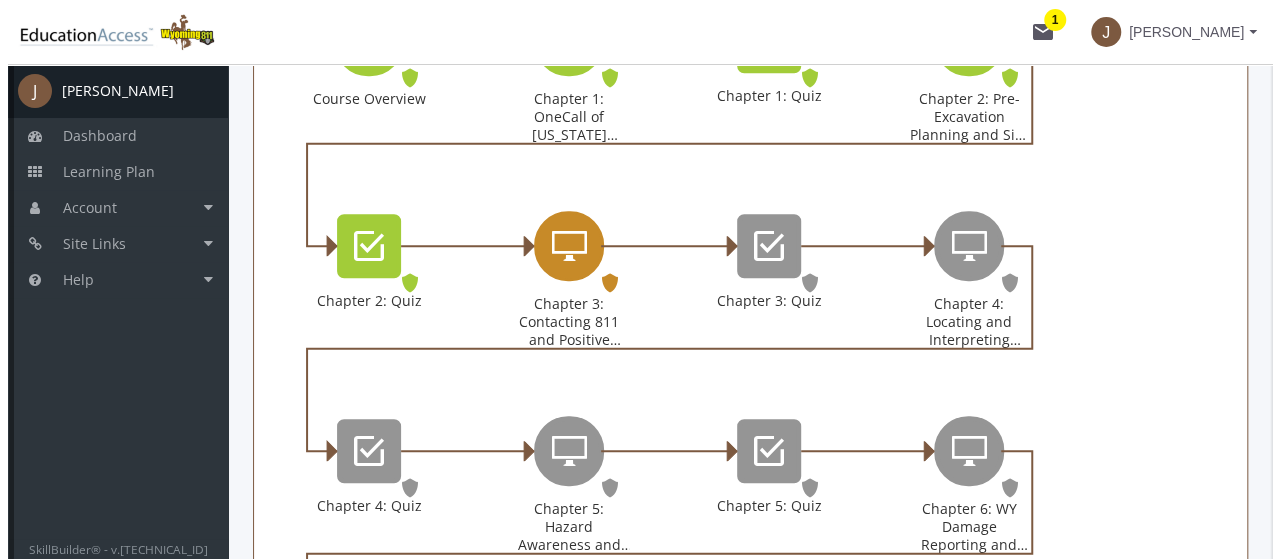 scroll, scrollTop: 0, scrollLeft: 0, axis: both 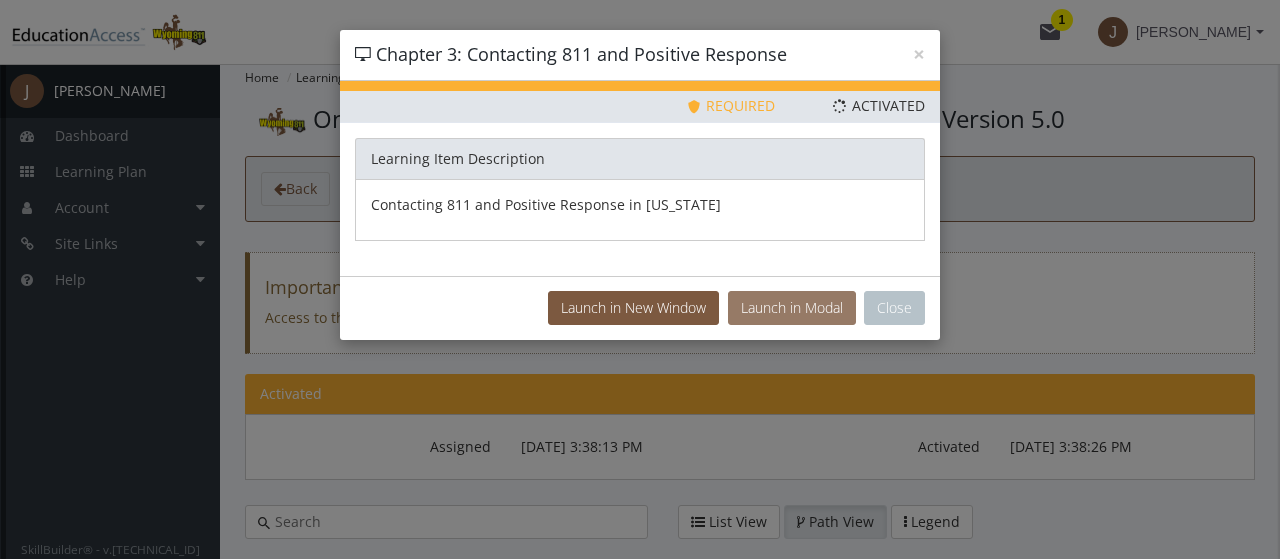 click on "Launch in Modal" at bounding box center (792, 308) 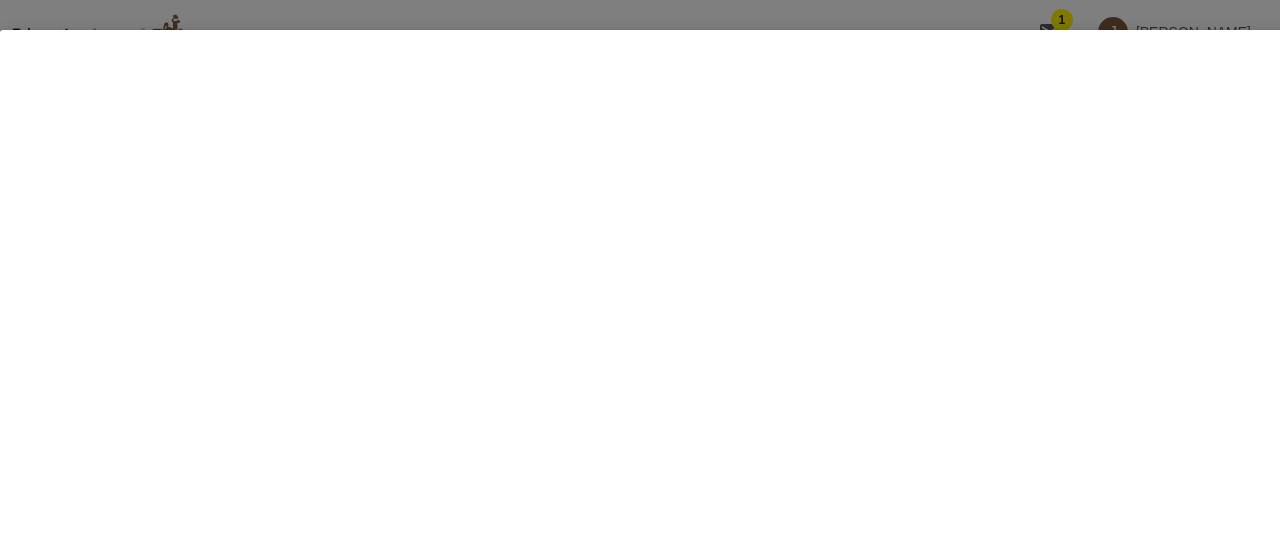 scroll, scrollTop: 599, scrollLeft: 0, axis: vertical 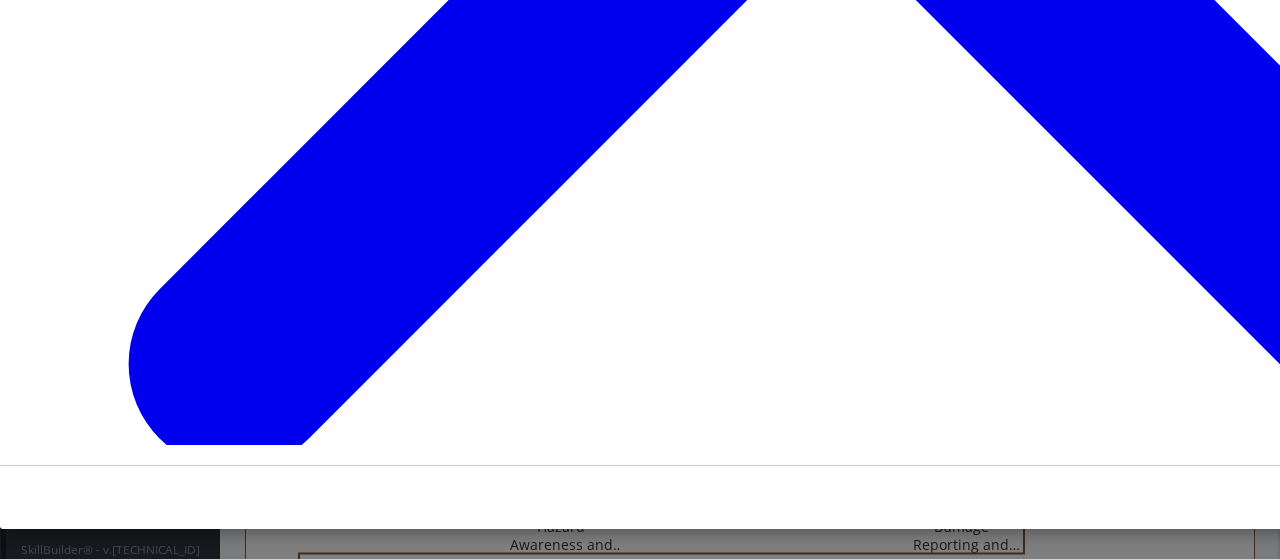 click at bounding box center [267, 1578] 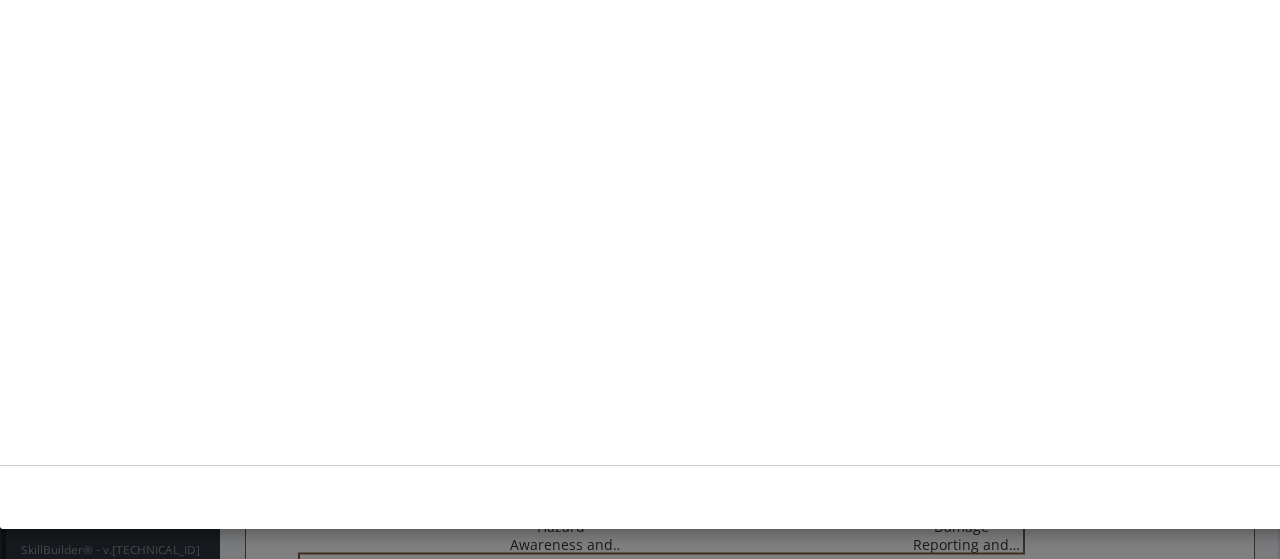 click at bounding box center (815, -55) 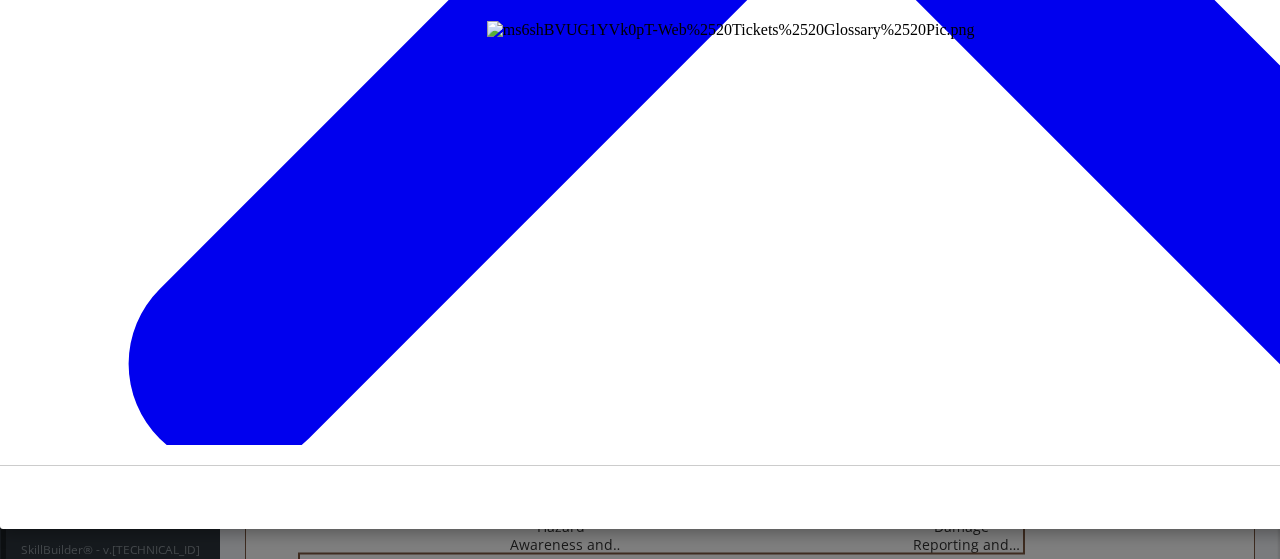 click at bounding box center [815, -55] 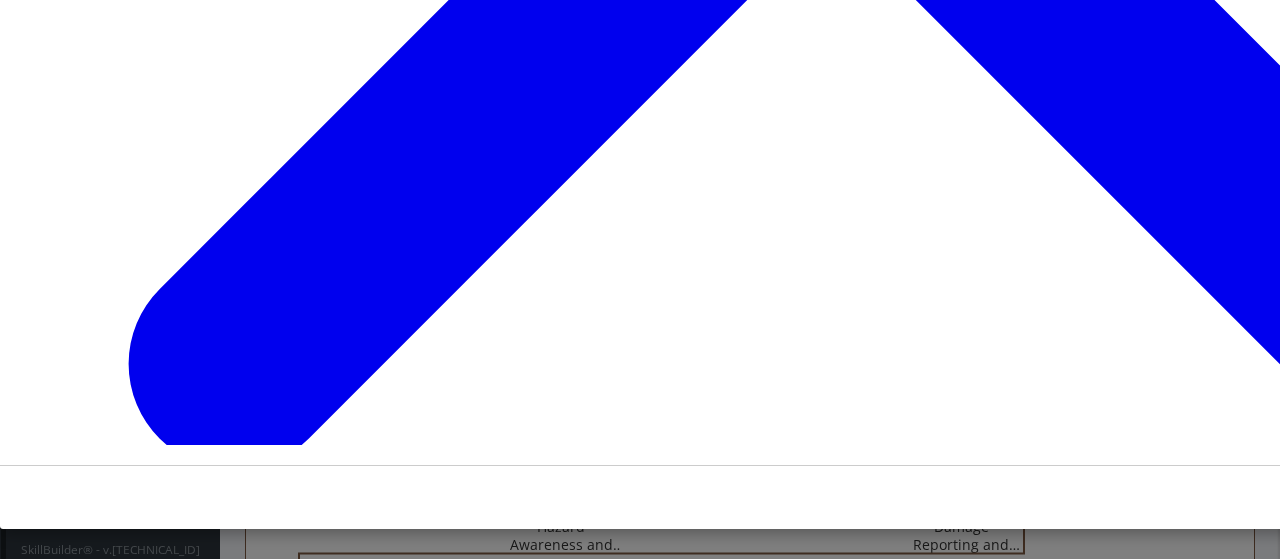 scroll, scrollTop: 138, scrollLeft: 0, axis: vertical 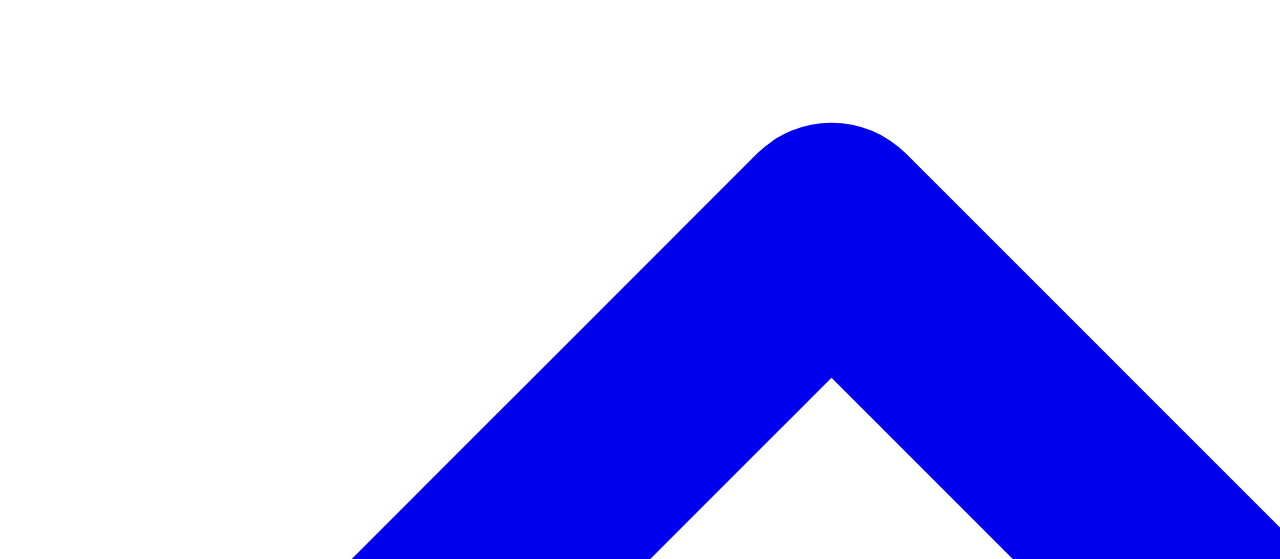 click on "811" at bounding box center [123, 1895] 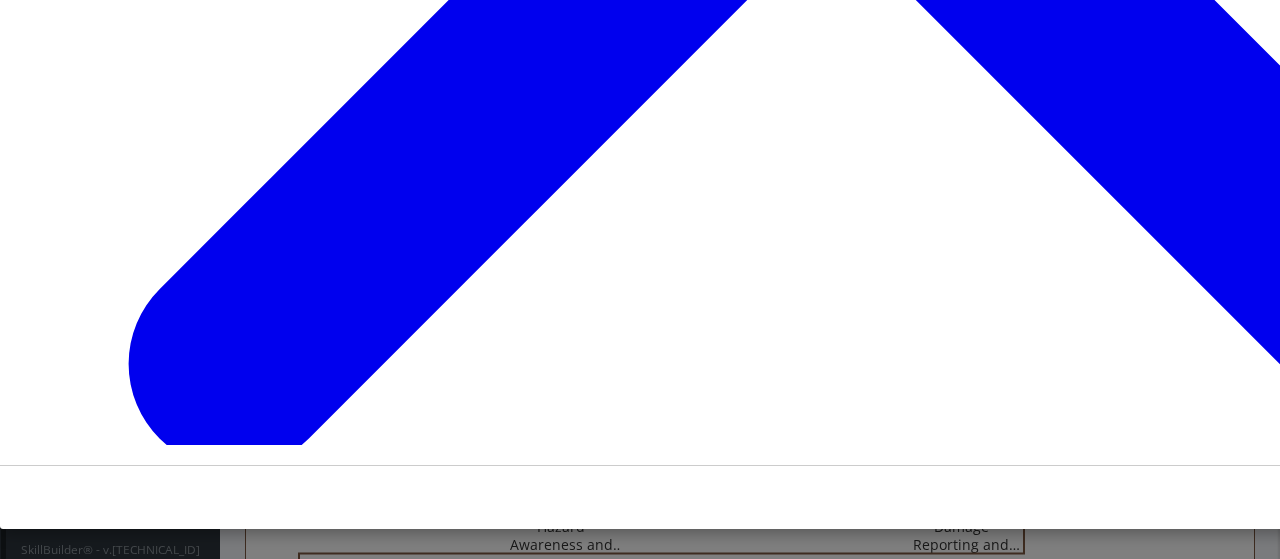 scroll, scrollTop: 138, scrollLeft: 0, axis: vertical 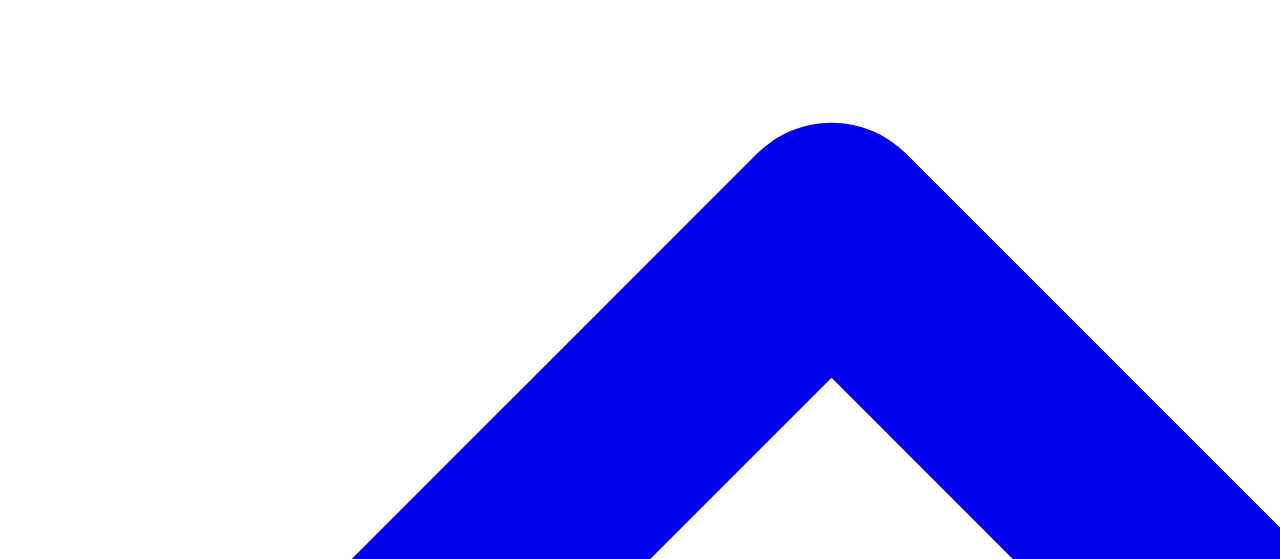click on "Positive Response" at bounding box center (196, 1895) 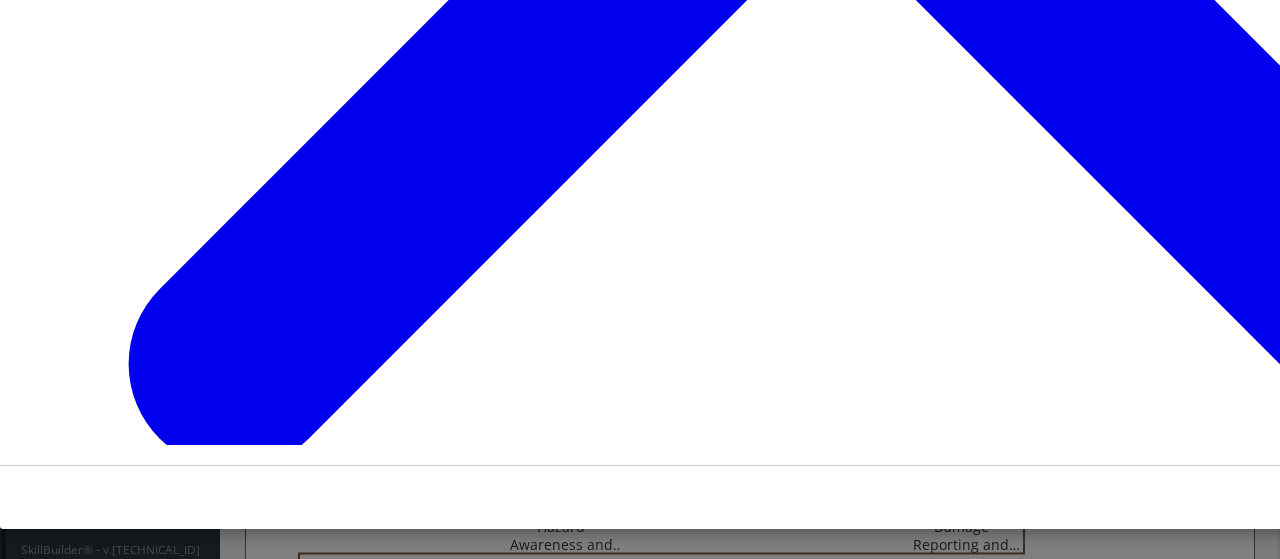 click on "Web Tickets 811 Positive Response Web tickets are a way for excavators to create and submit locate requests online. No phone call needed. Excavators can register themselves and access the  web ticket tool on  One-Call of [US_STATE]'s website (opens in a new tab) . 811  is the nationally recognized phone number. When you call 811, your call will be automatically routed to the call center in your state where a representative will process your request. Positive Response is a system managed by OCW that allows facility operators to communicate the status of a locate request to the excavator that submitted the request. The positive response is delivered to the excavator electronically and includes a response code with status update." at bounding box center [815, 1585] 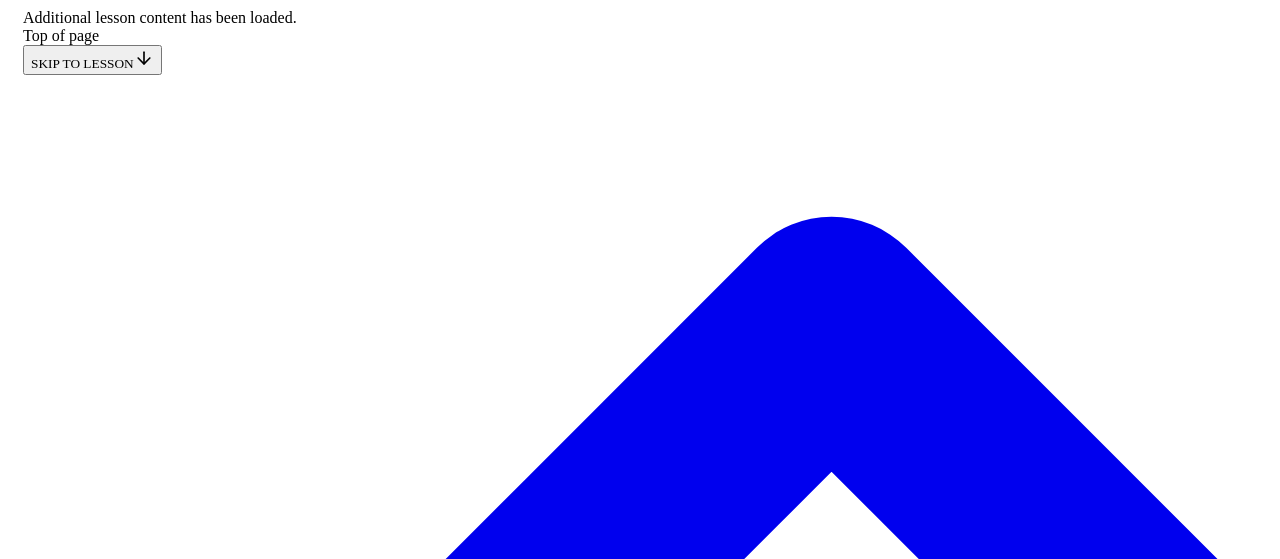 scroll, scrollTop: 0, scrollLeft: 0, axis: both 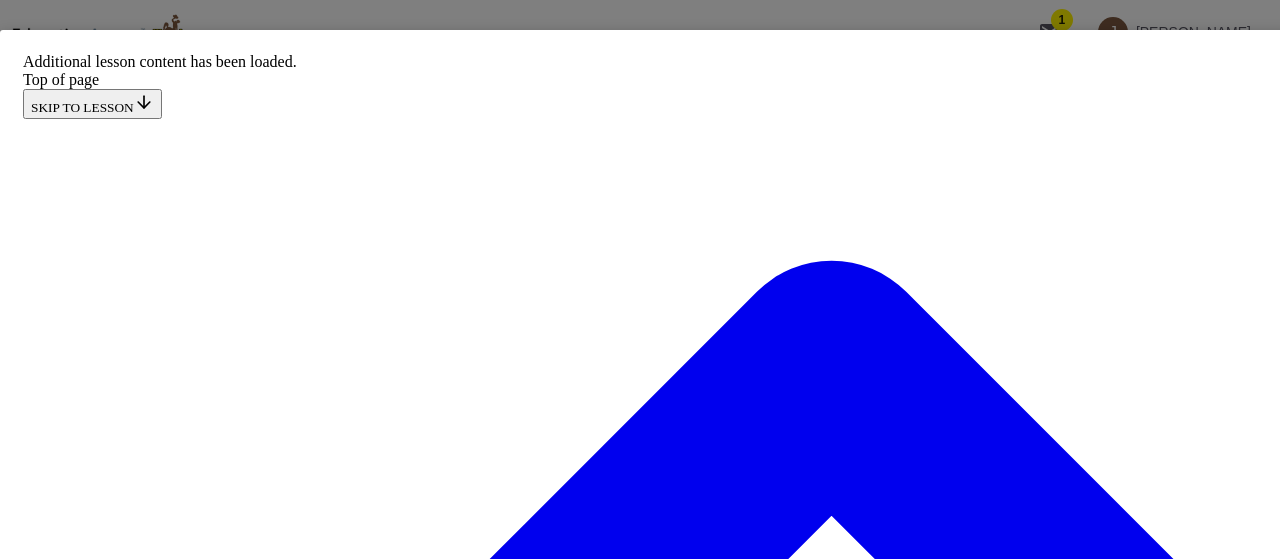 click on "Chapter 3: Contacting 811 and Positive Response" at bounding box center [815, 1864] 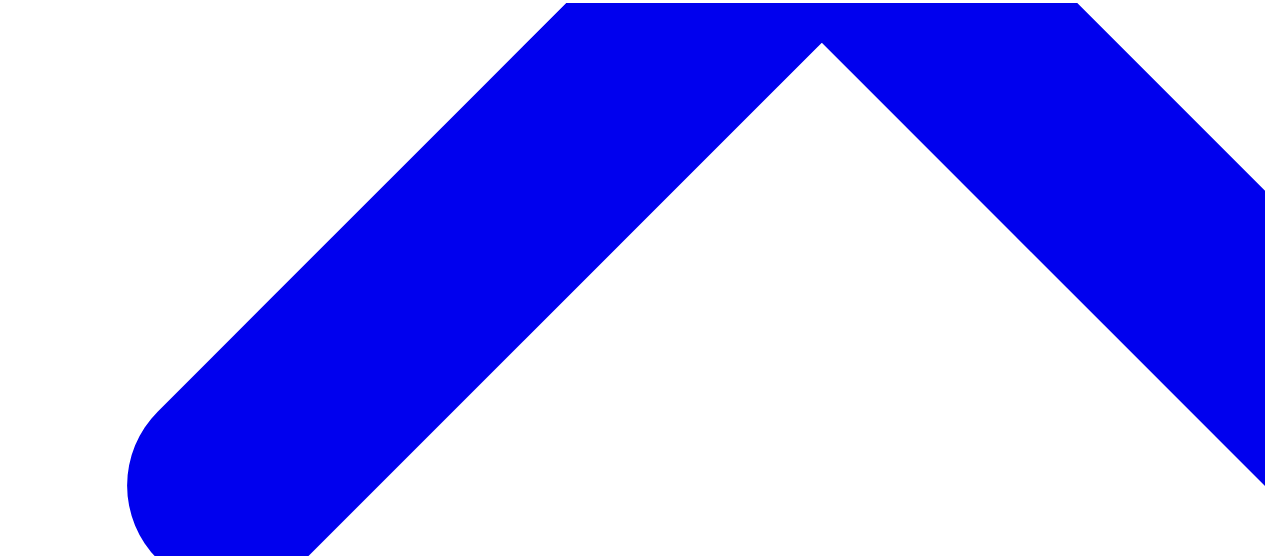 scroll, scrollTop: 614, scrollLeft: 0, axis: vertical 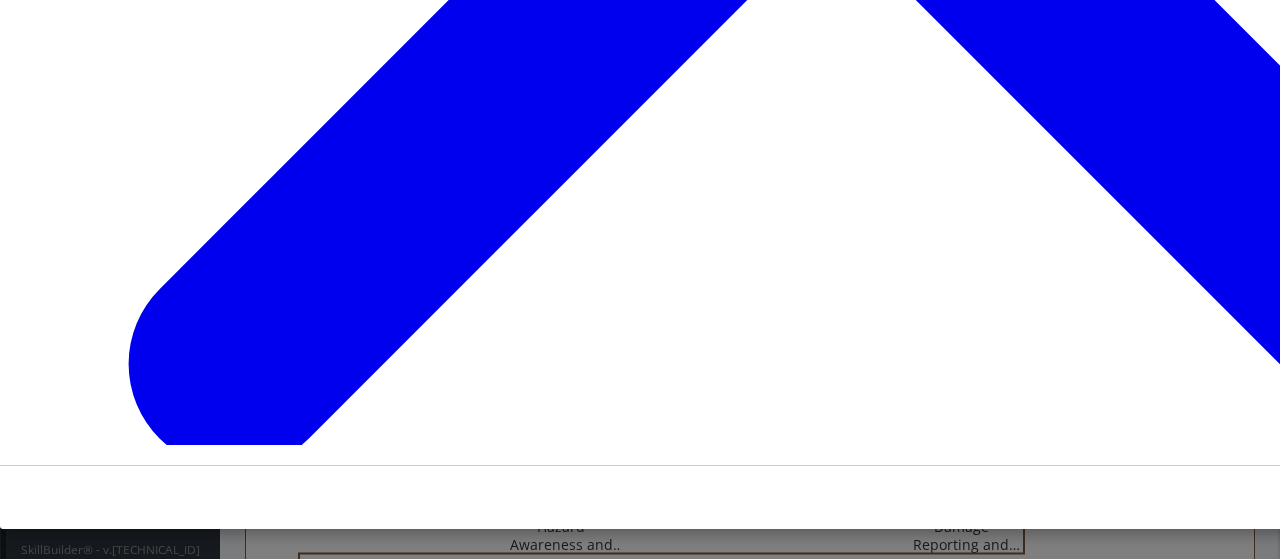 click on "Close" at bounding box center (640, 279) 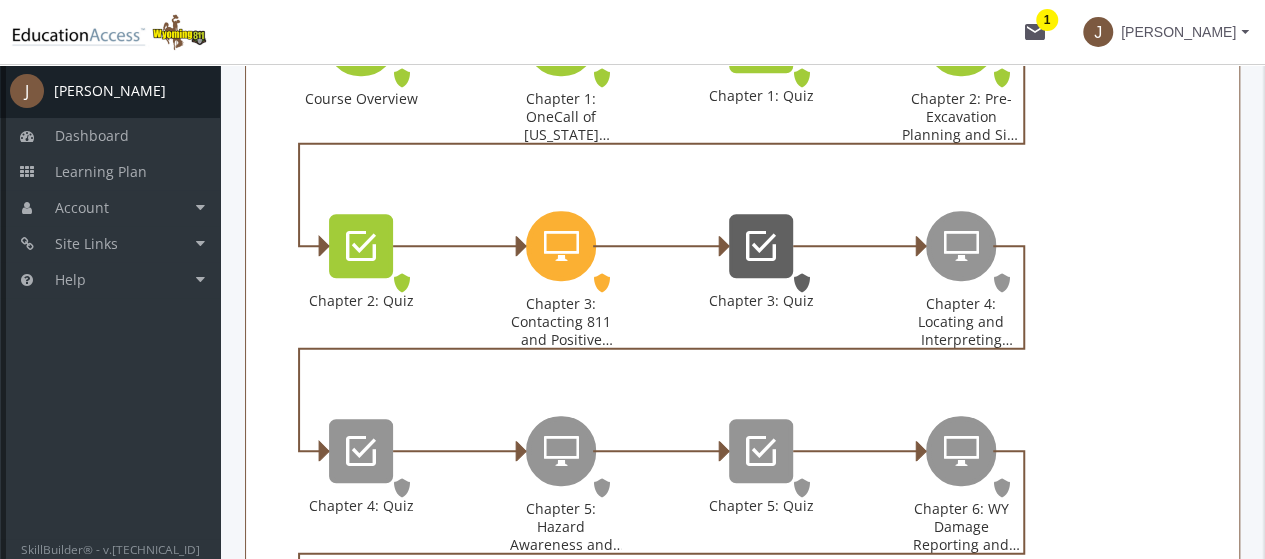 click at bounding box center (761, 246) 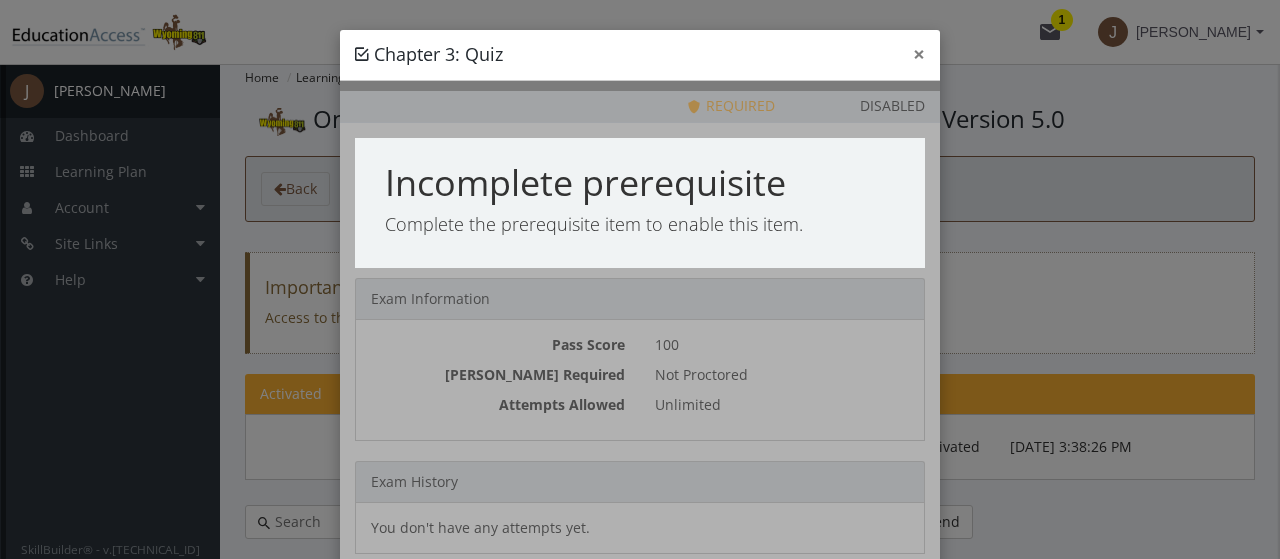click on "Chapter 3: Quiz" at bounding box center [640, 55] 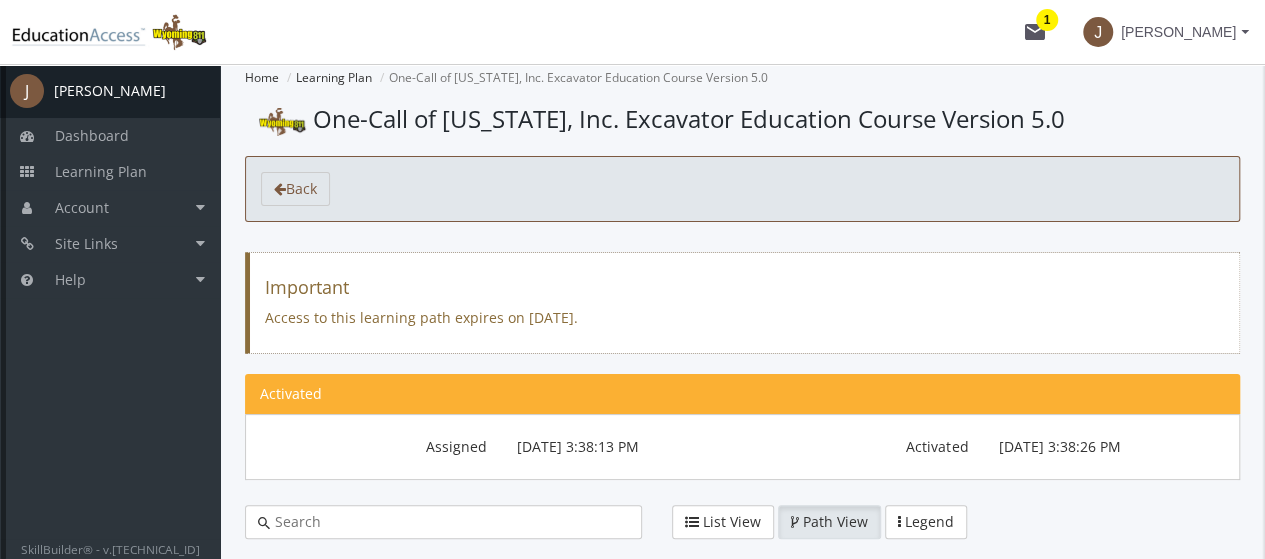scroll, scrollTop: 599, scrollLeft: 0, axis: vertical 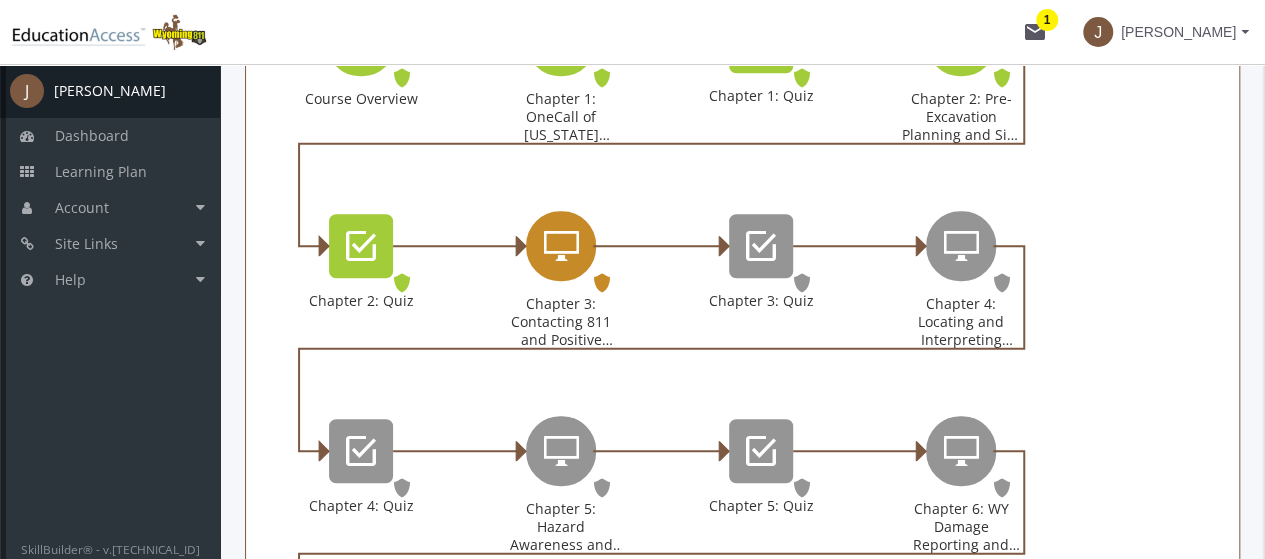 click at bounding box center [561, 246] 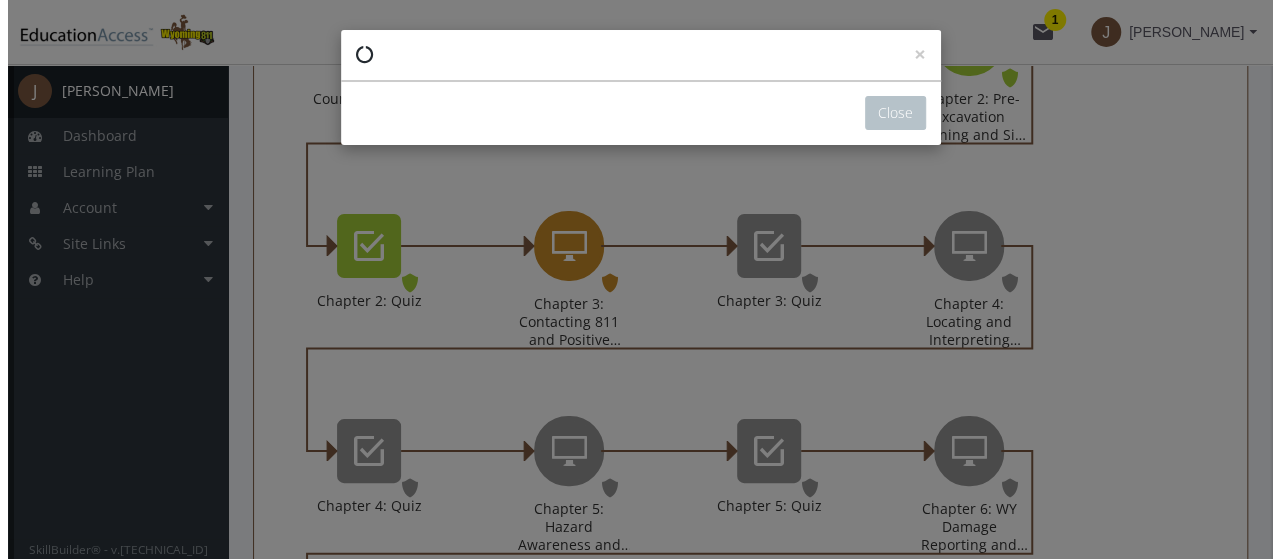 scroll, scrollTop: 0, scrollLeft: 0, axis: both 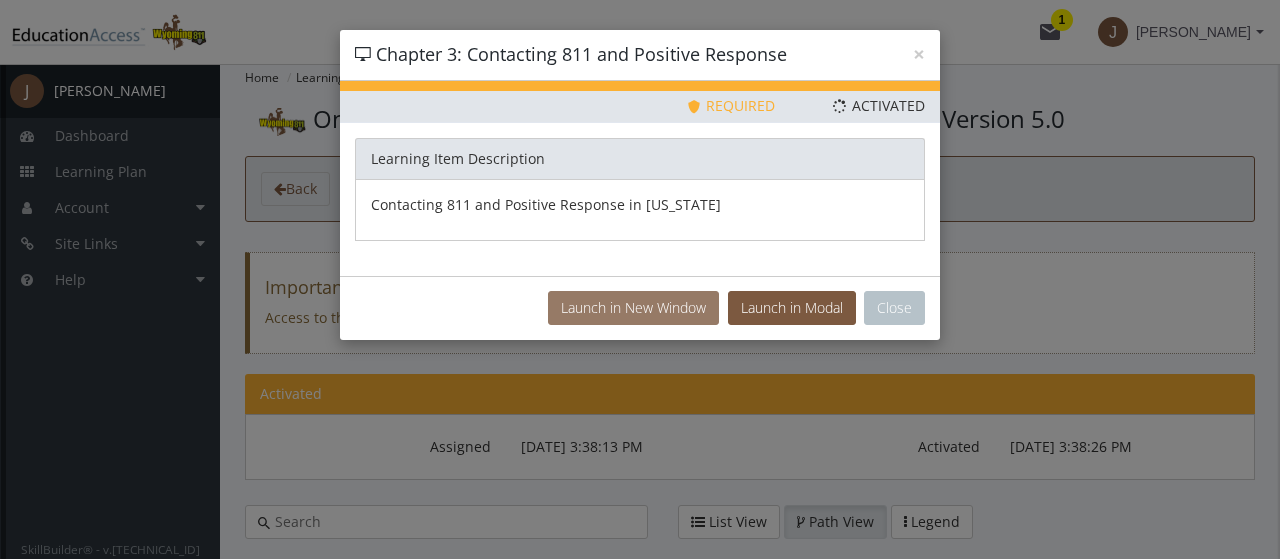 click on "Launch in New Window" at bounding box center [633, 308] 